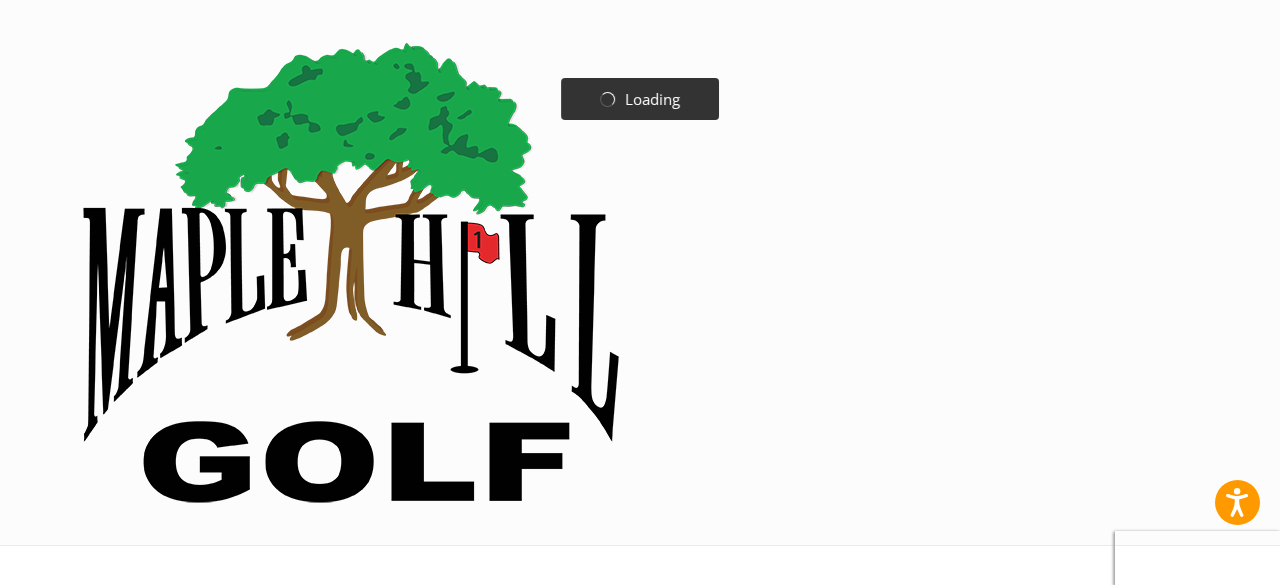 scroll, scrollTop: 0, scrollLeft: 0, axis: both 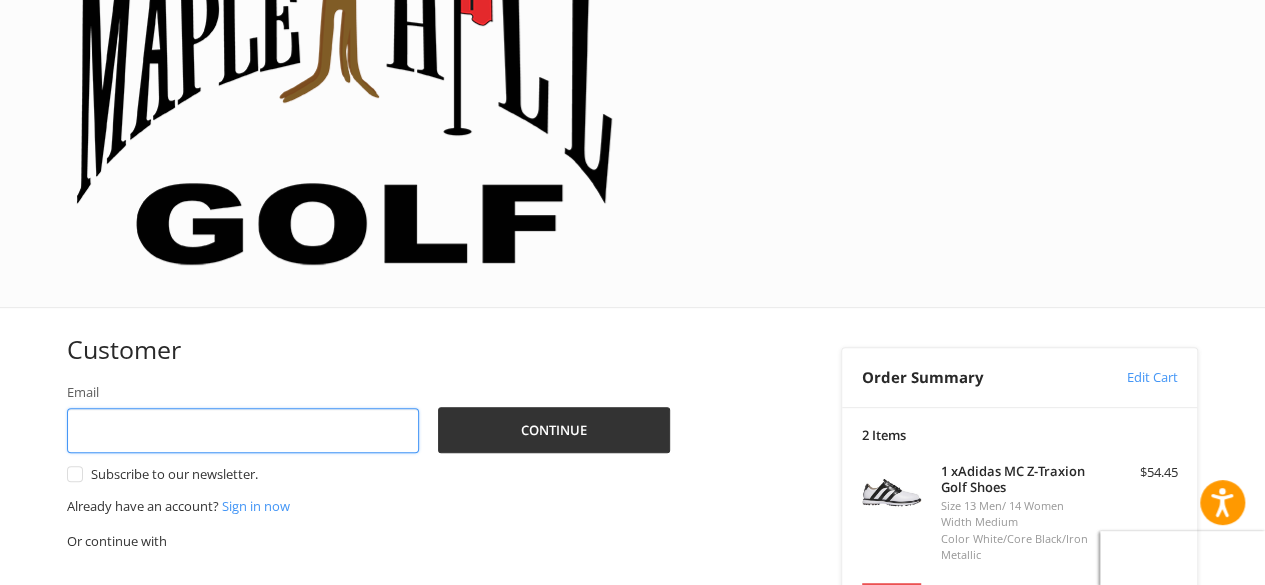 click at bounding box center [0, 934] 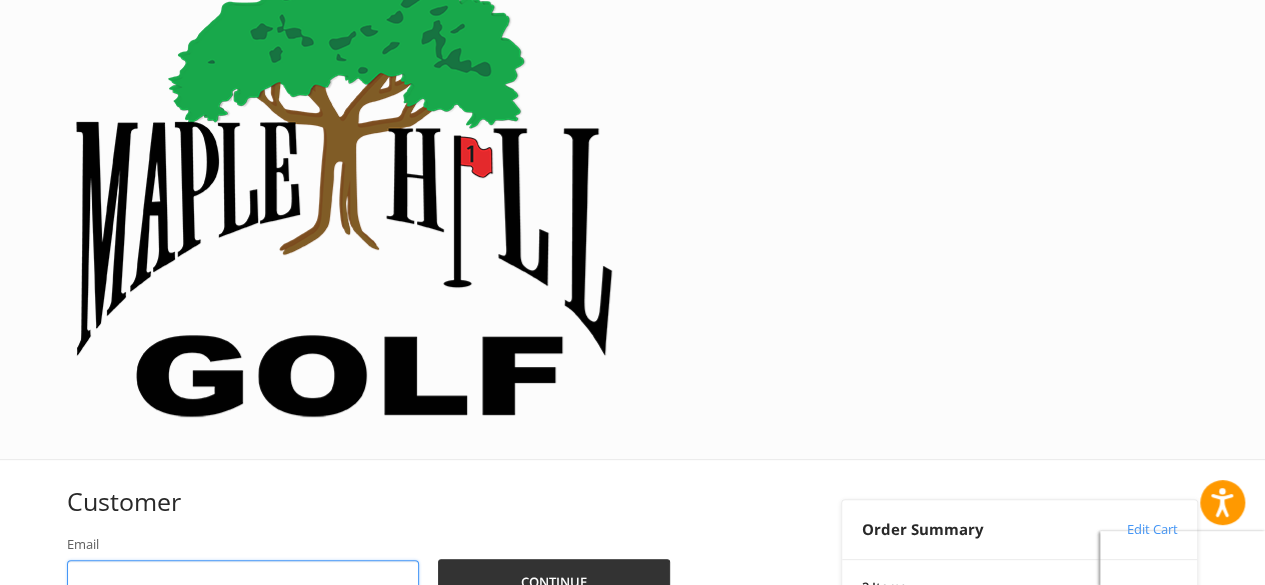 scroll, scrollTop: 0, scrollLeft: 0, axis: both 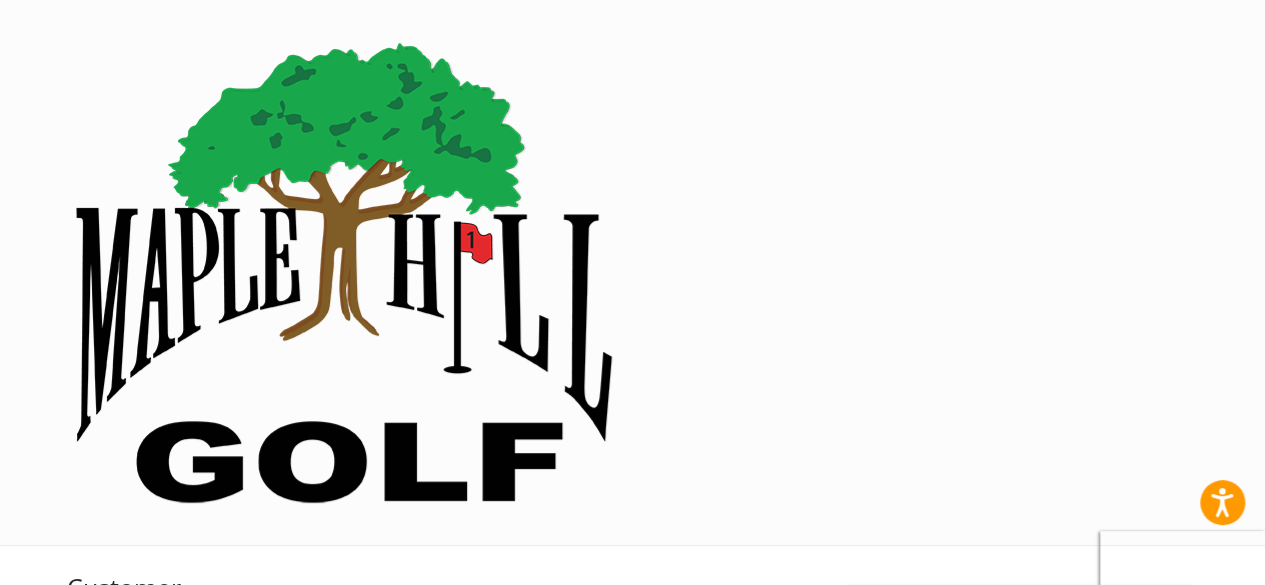 click on "Email" at bounding box center (243, 668) 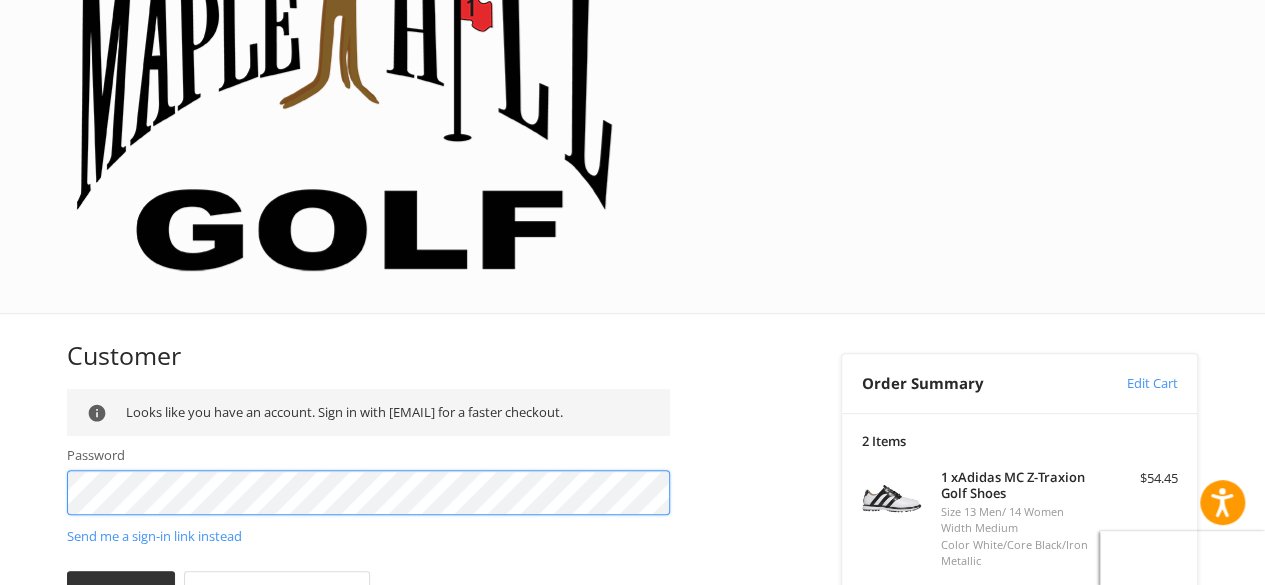 scroll, scrollTop: 238, scrollLeft: 0, axis: vertical 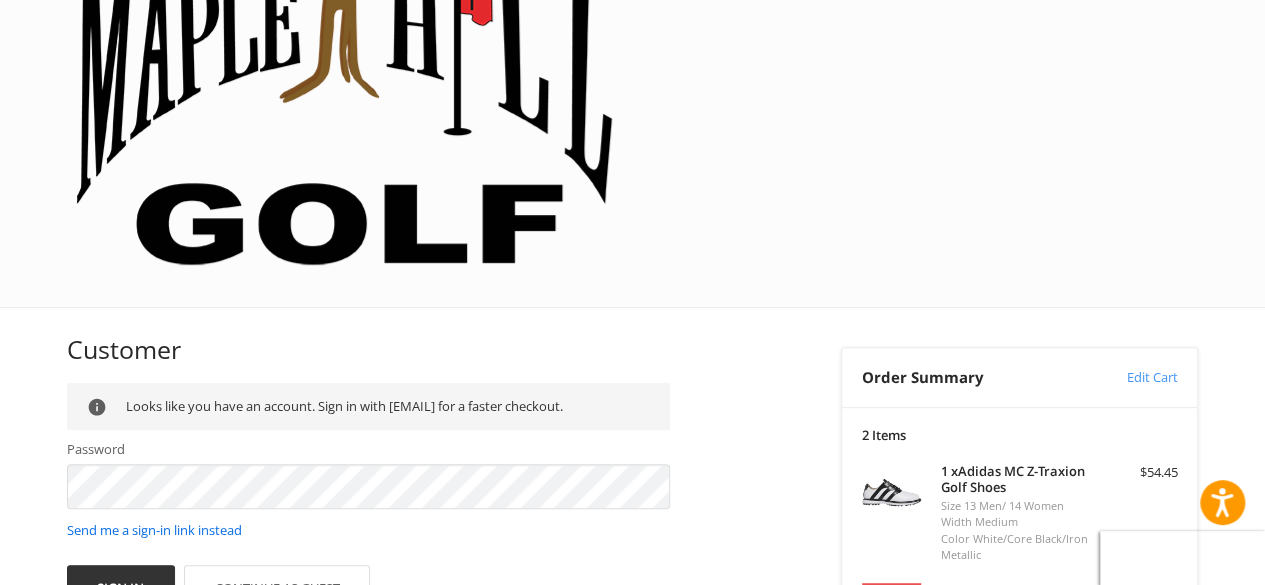 click on "Send me a sign-in link instead" at bounding box center (154, 530) 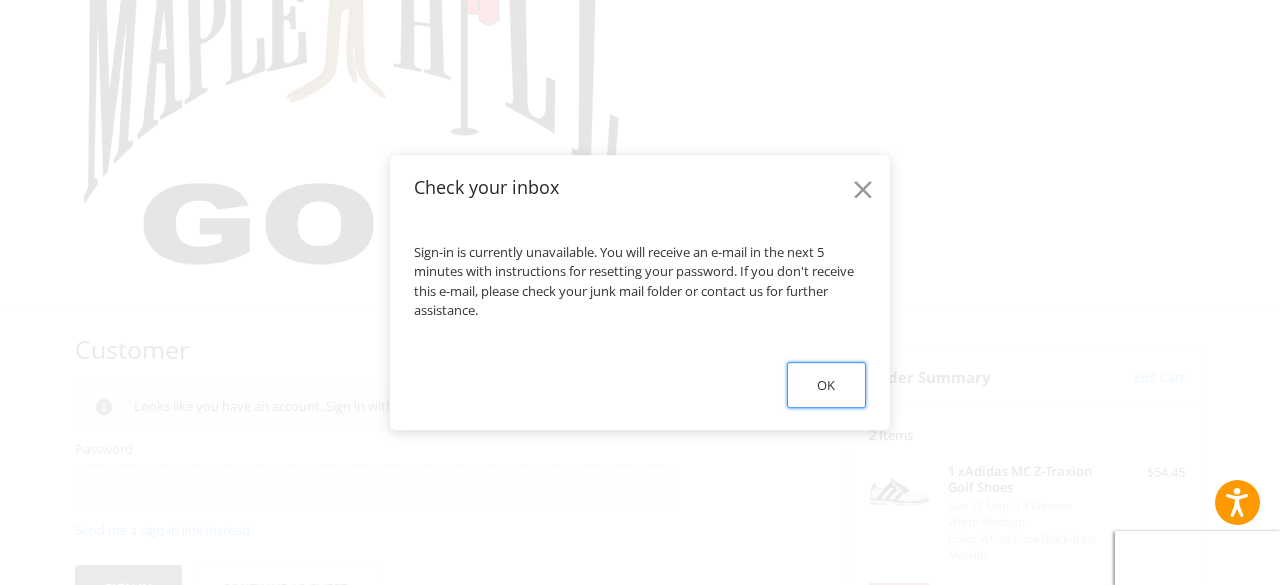 click on "Ok" at bounding box center (826, 385) 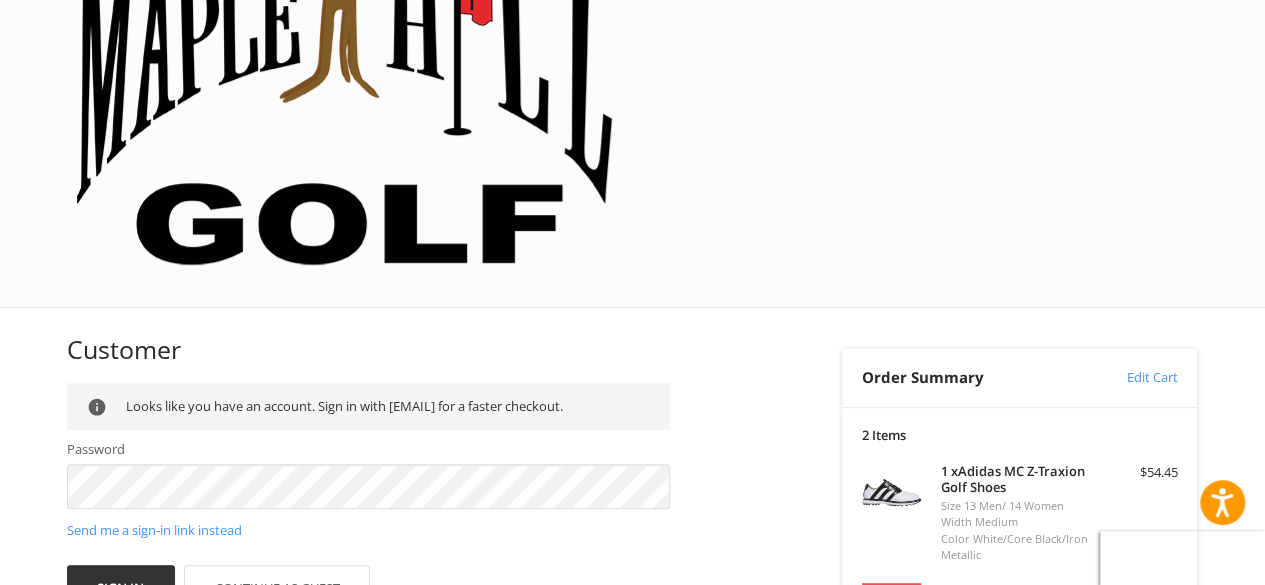click on "Customer Returning Customer Looks like you have an account. Sign in with [EMAIL] for a faster checkout. Password Send me a sign-in link instead Sign In Continue as guest Not [EMAIL]?  Change email . Shipping Billing Payment" at bounding box center [407, 605] 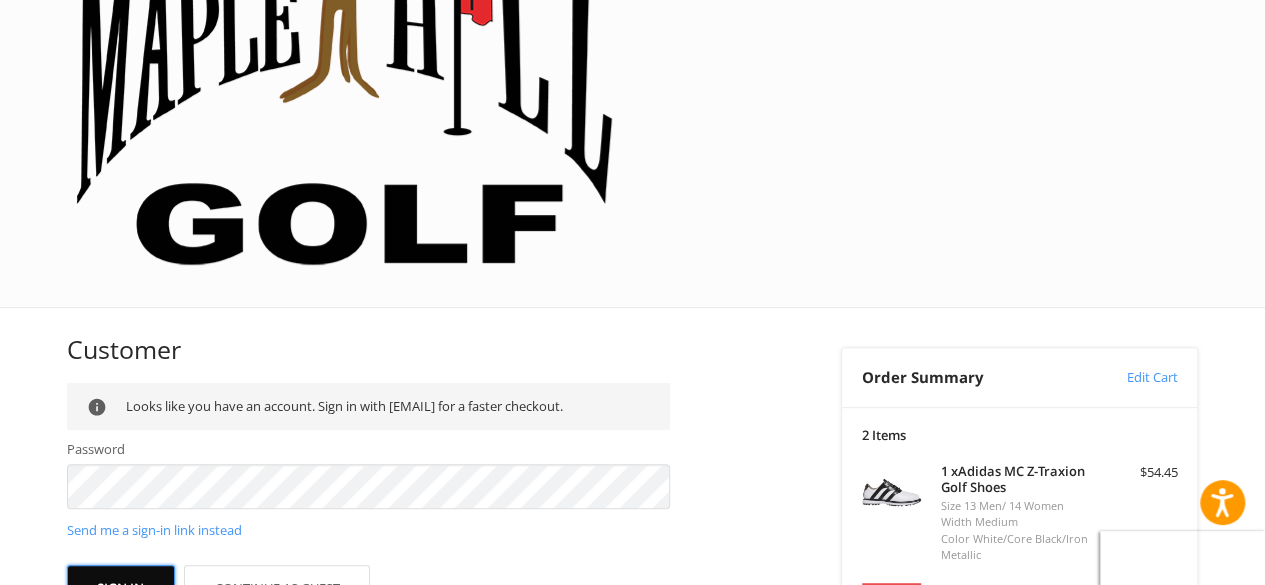 click on "Sign In" at bounding box center (121, 588) 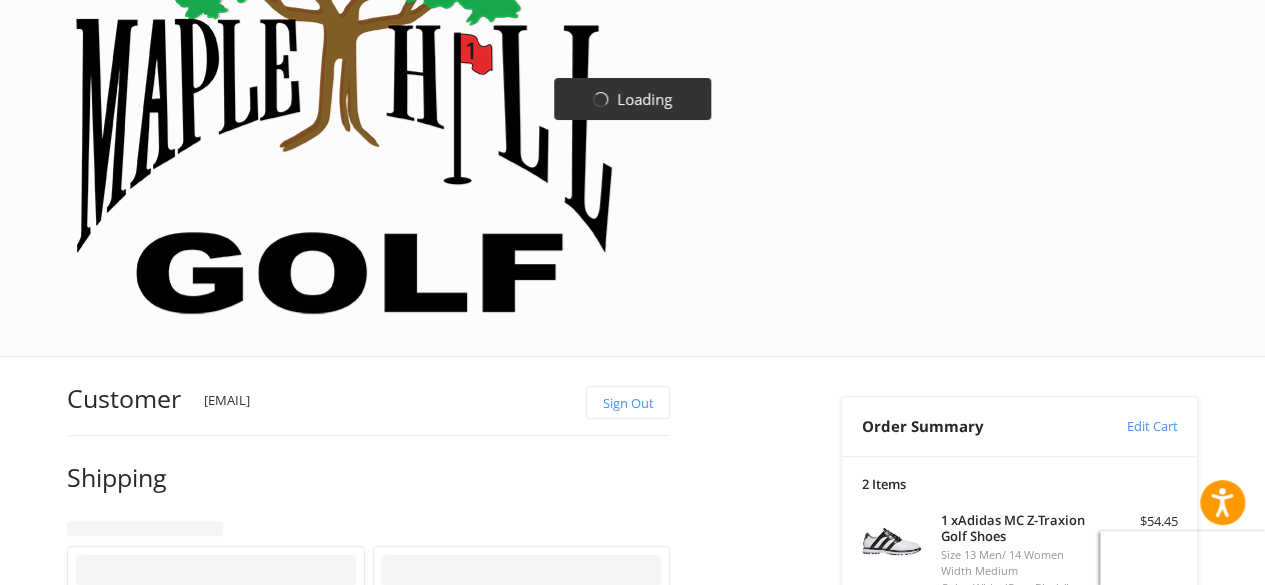scroll, scrollTop: 123, scrollLeft: 0, axis: vertical 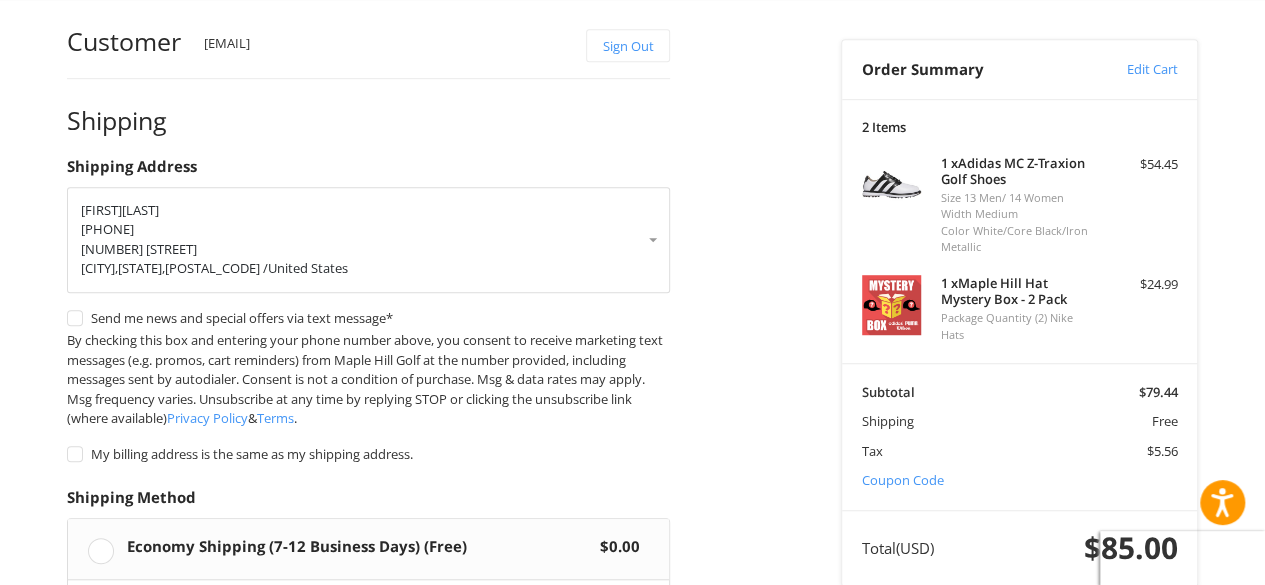 click on "Continue" at bounding box center (130, 749) 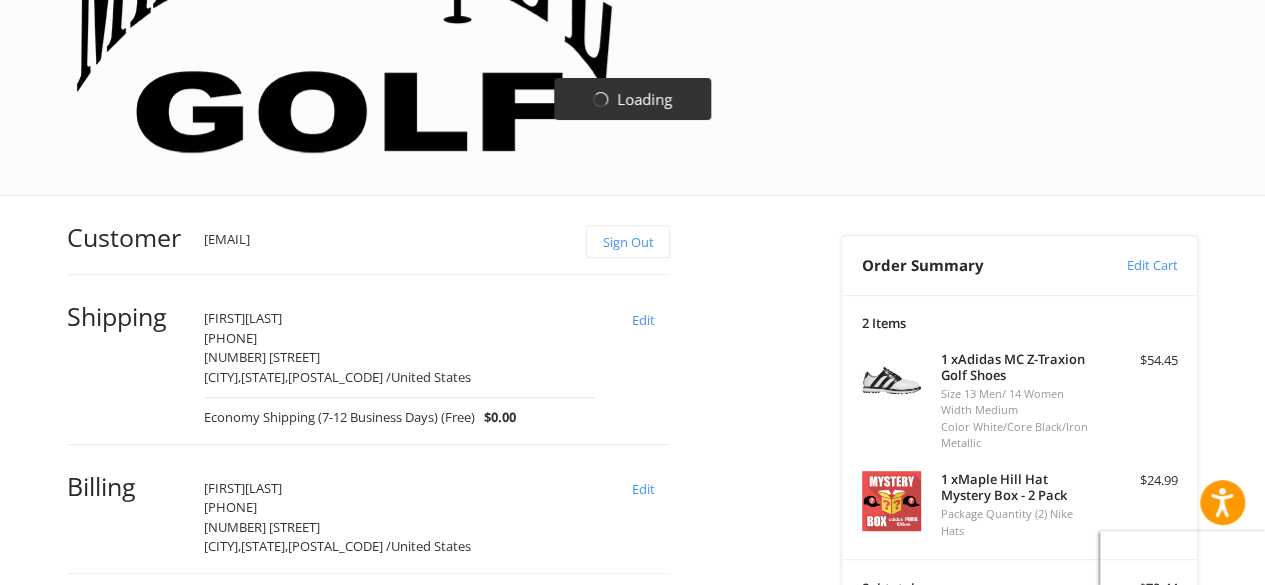 scroll, scrollTop: 500, scrollLeft: 0, axis: vertical 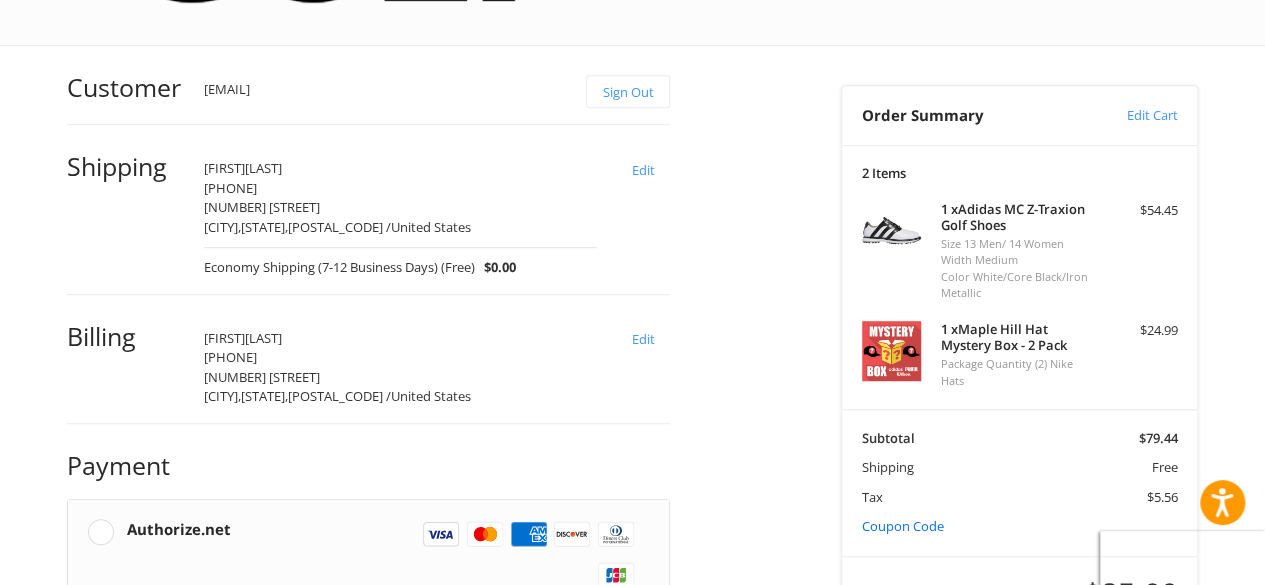 click on "Coupon Code" at bounding box center [903, 526] 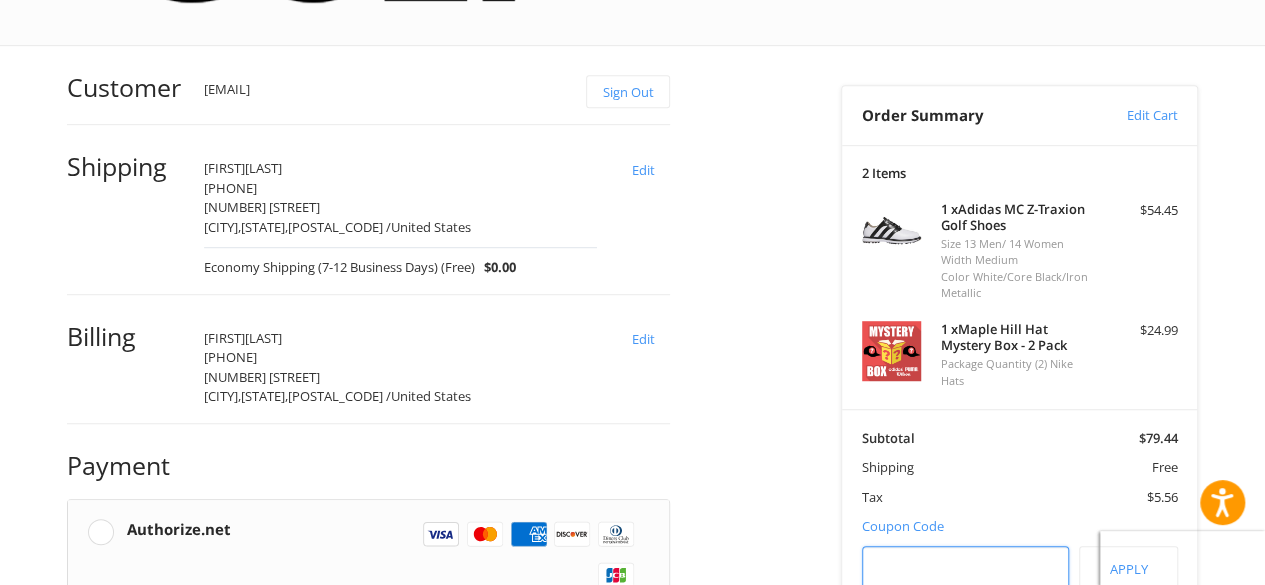 click at bounding box center [966, 568] 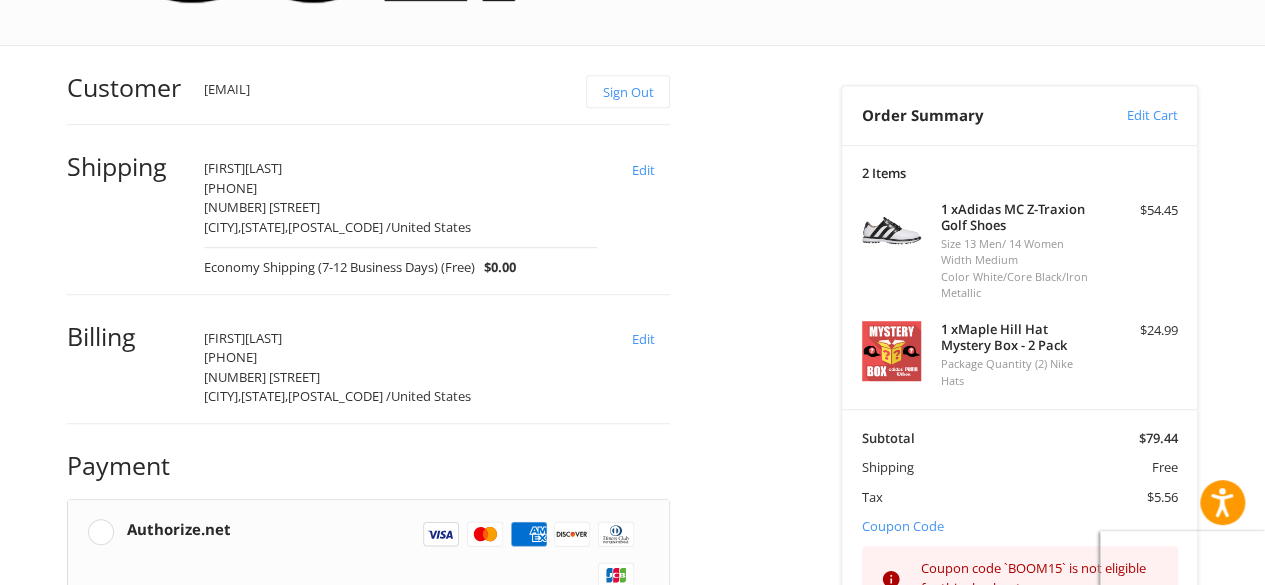 click on "******" at bounding box center [966, 643] 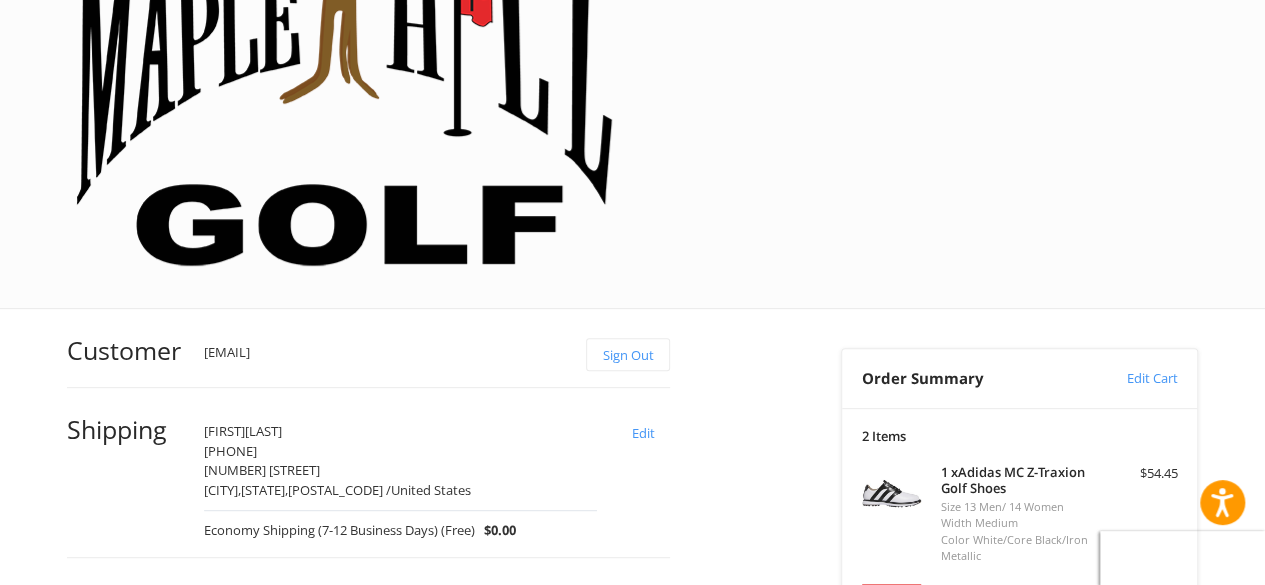 scroll, scrollTop: 200, scrollLeft: 0, axis: vertical 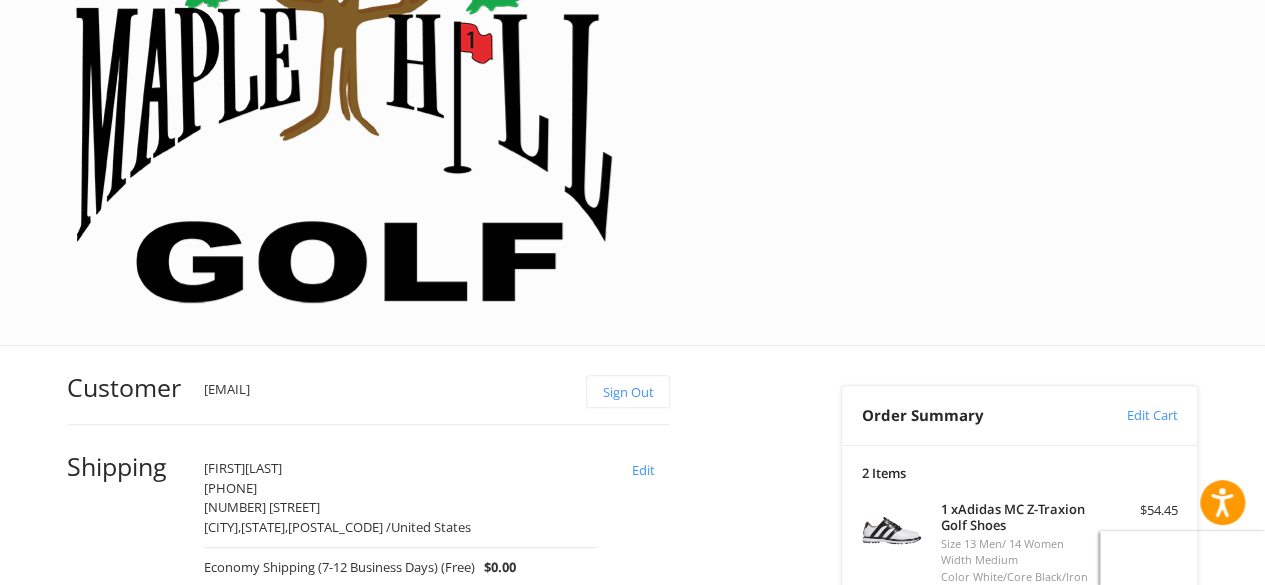 type on "******" 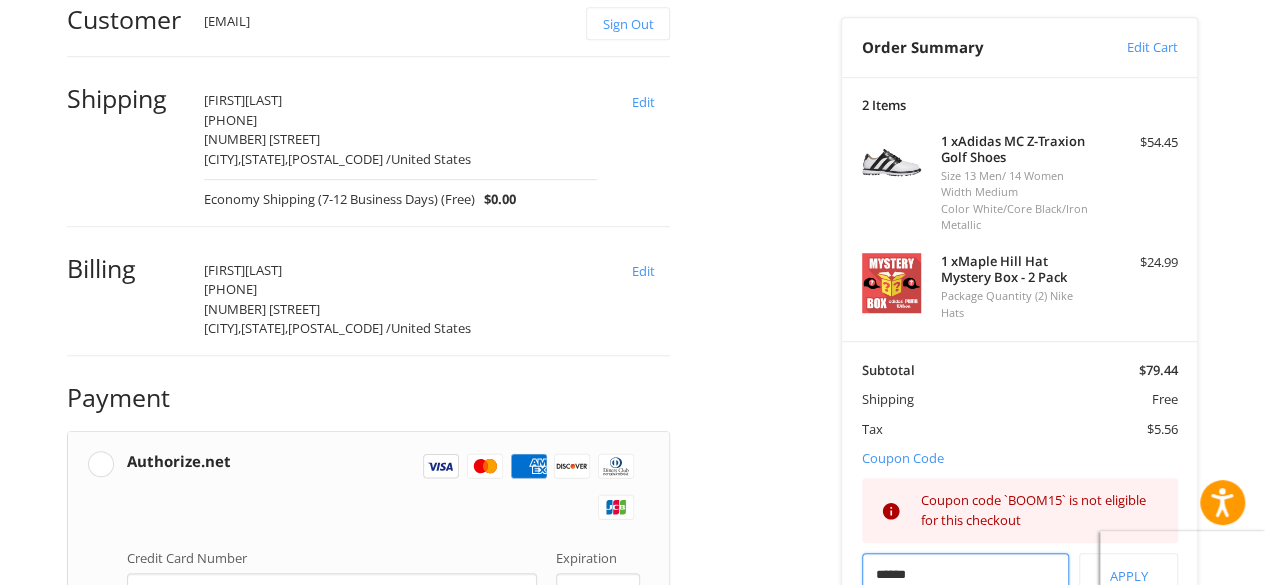 scroll, scrollTop: 600, scrollLeft: 0, axis: vertical 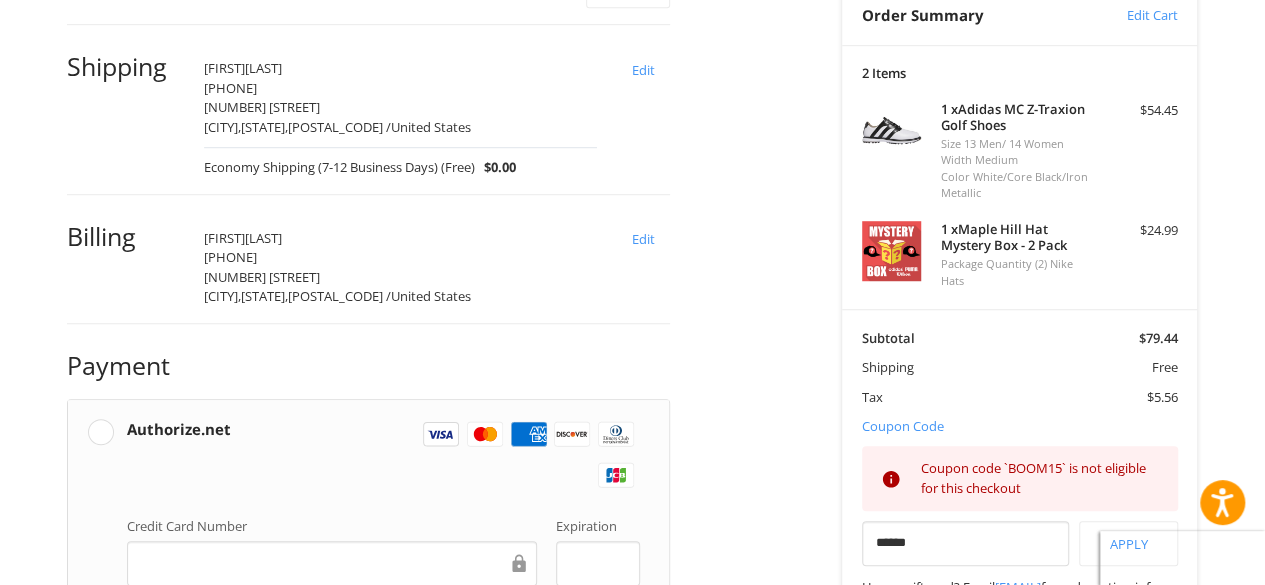 click at bounding box center (368, 726) 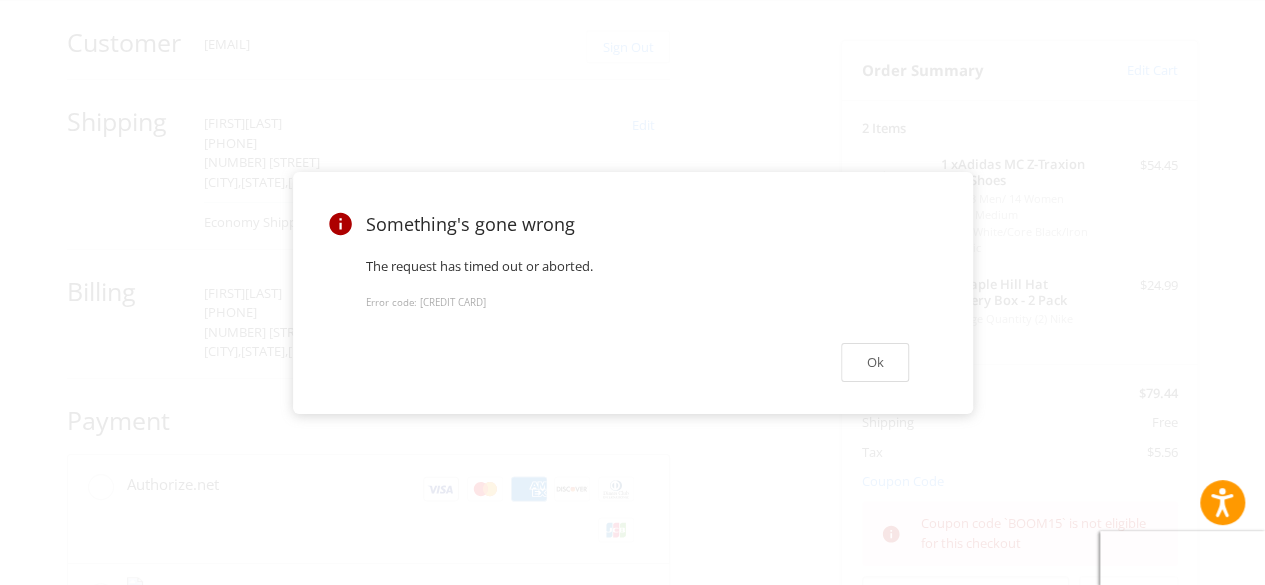 scroll, scrollTop: 445, scrollLeft: 0, axis: vertical 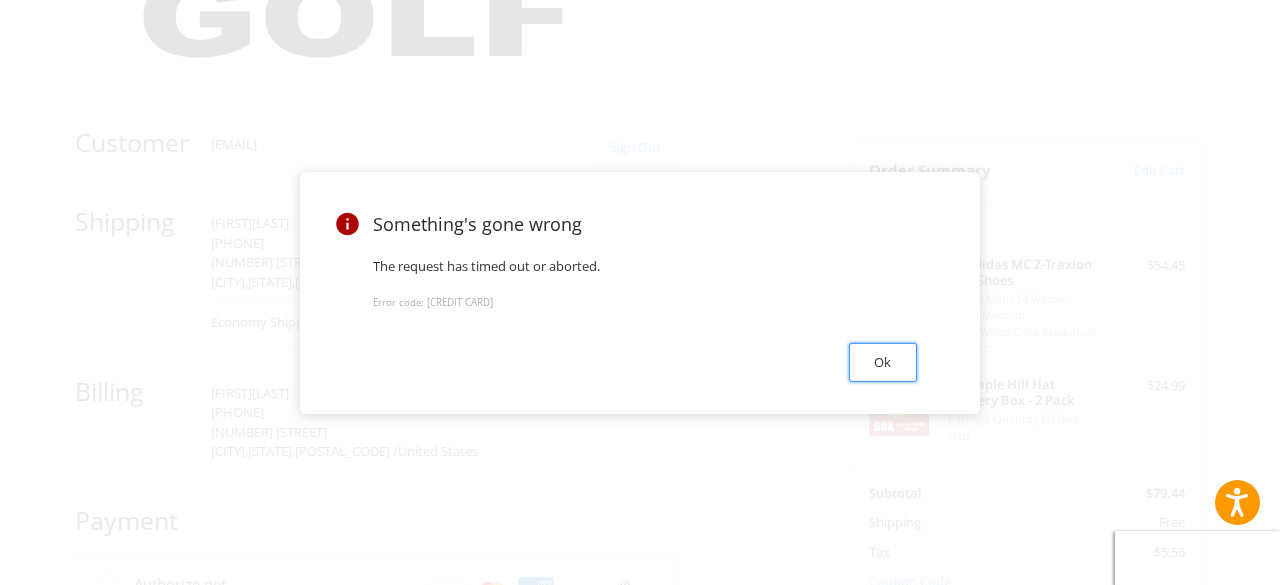 click on "Ok" at bounding box center [883, 362] 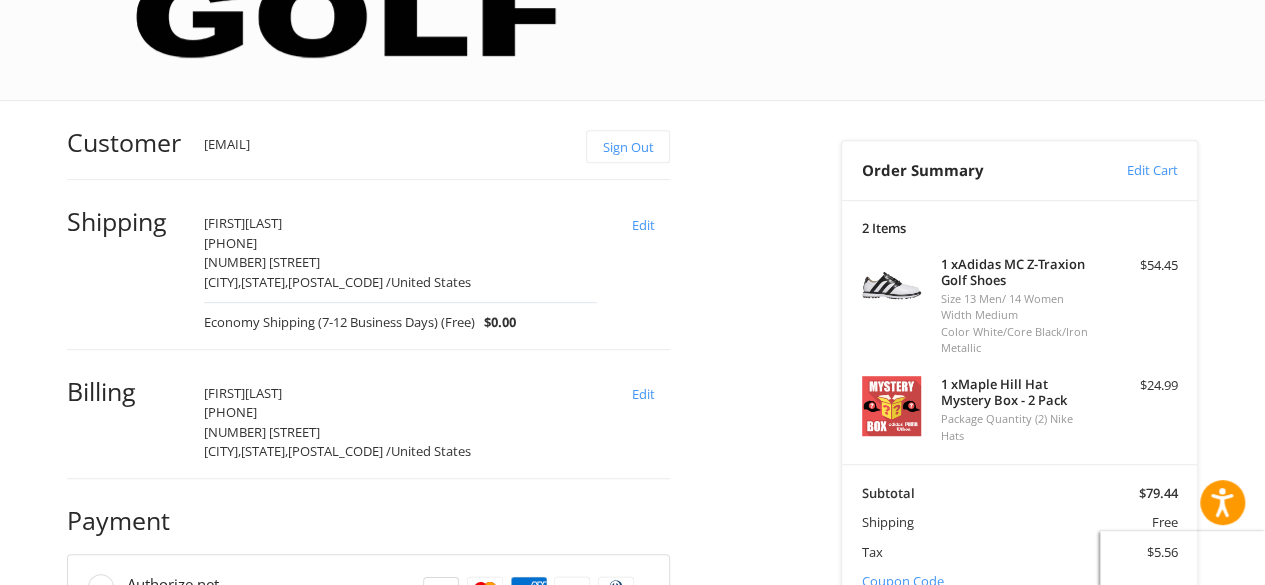 click at bounding box center [368, 694] 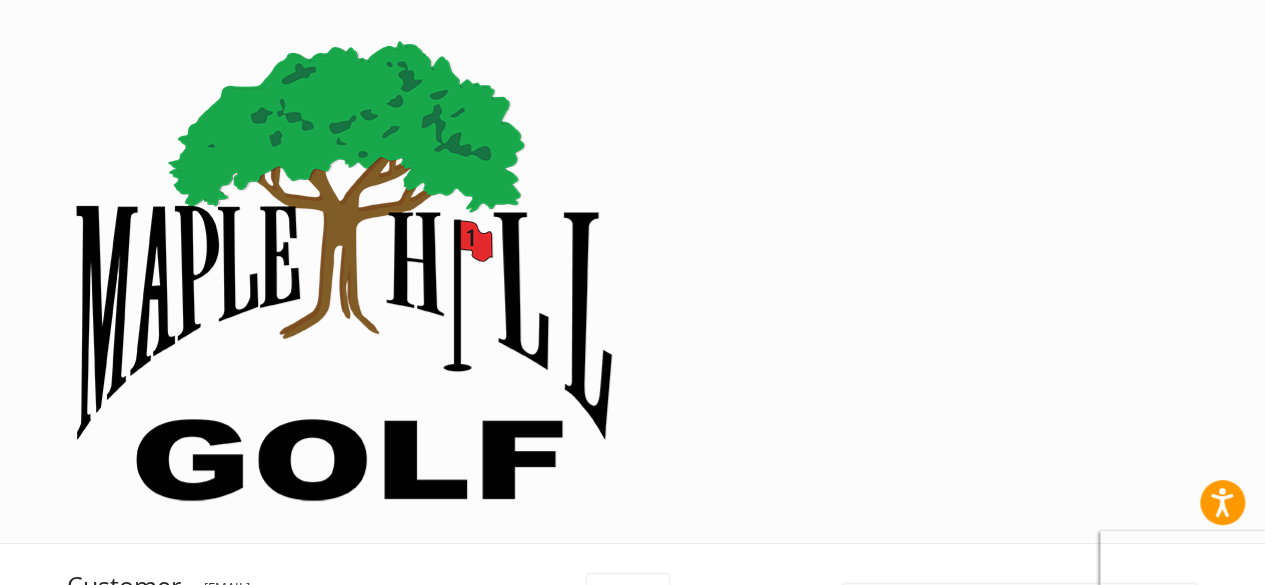 scroll, scrollTop: 0, scrollLeft: 0, axis: both 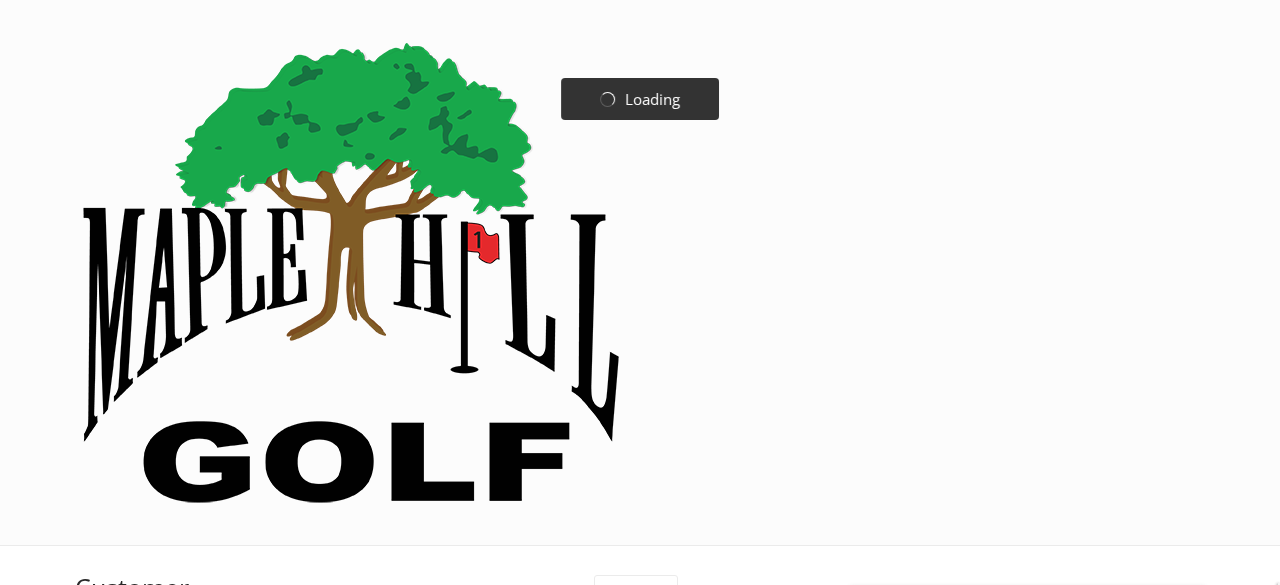 click at bounding box center (351, 272) 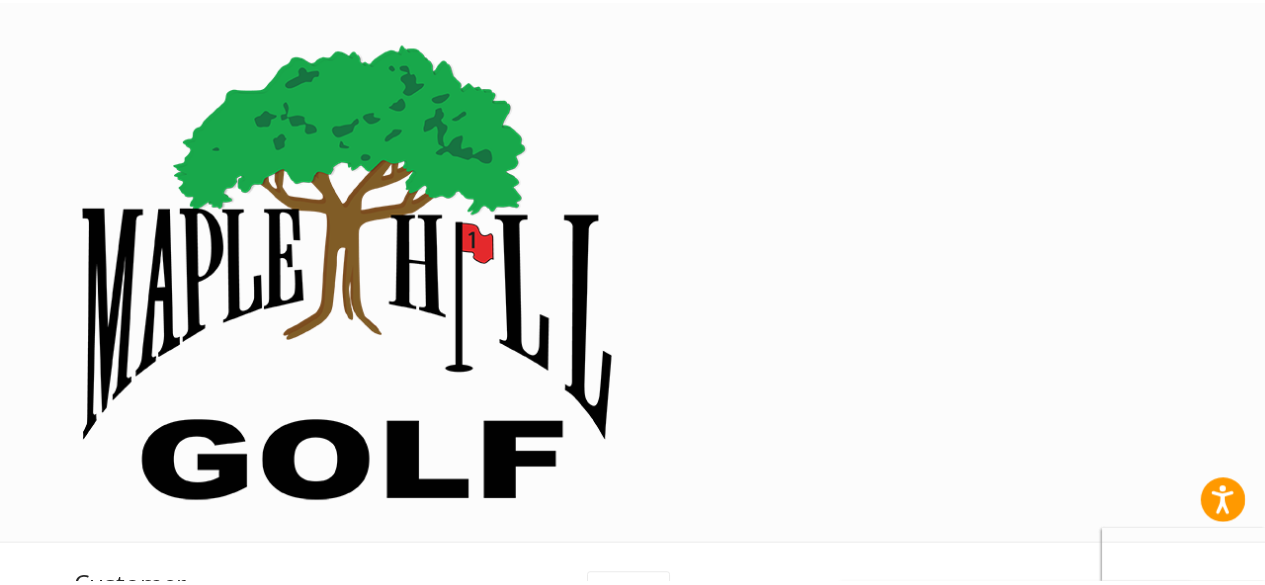 scroll, scrollTop: 0, scrollLeft: 0, axis: both 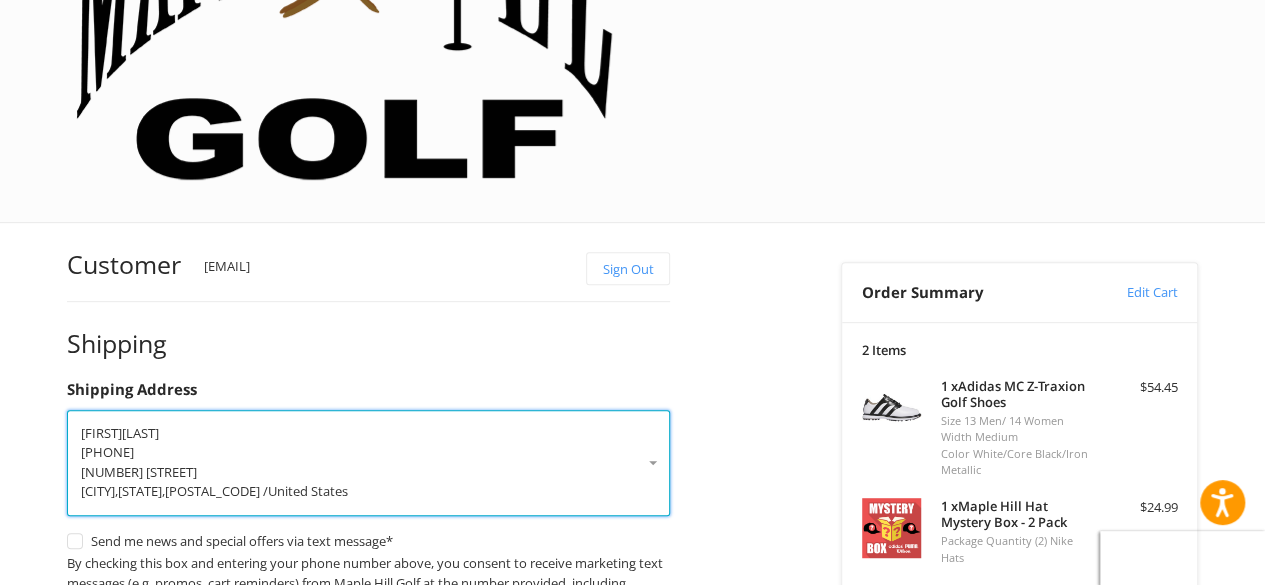 click on "[CITY]," at bounding box center (99, 491) 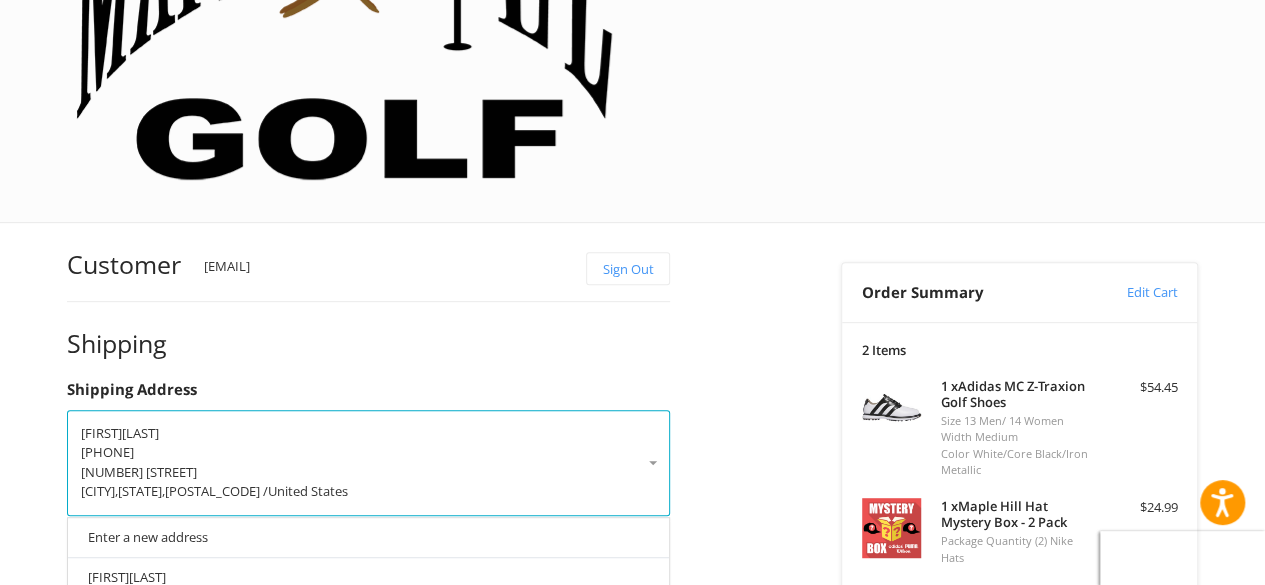 click on "Customer danielsprinkle7@gmail.com Sign Out Shipping Shipping Address Daniel  Sprinkle   18124066649 6503 Silverglade Ct  Charlestown,  Indiana,  47111 /  United States  Enter a new address Daniel  Sprinkle   18124066649 6503 Silverglade Ct  Charlestown,  Indiana,  47111 /  United States  Send me news and special offers via text message* By checking this box and entering your phone number above, you consent to receive marketing text messages (e.g. promos, cart reminders) from Maple Hill Golf at the number provided, including messages sent by autodialer. Consent is not a condition of purchase. Msg & data rates may apply. Msg frequency varies. Unsubscribe at any time by replying STOP or clicking the unsubscribe link (where available)  Privacy Policy  &  Terms .
My billing address is the same as my shipping address. Shipping Method Economy Shipping (7-12 Business Days) (Free) $0.00 Flat Rate Economy ((5-7 Business Days)) $7.95 UPS® (UPS® Ground) $15.00 Continue Billing Daniel  Sprinkle   18124066649 Indiana," at bounding box center (632, 734) 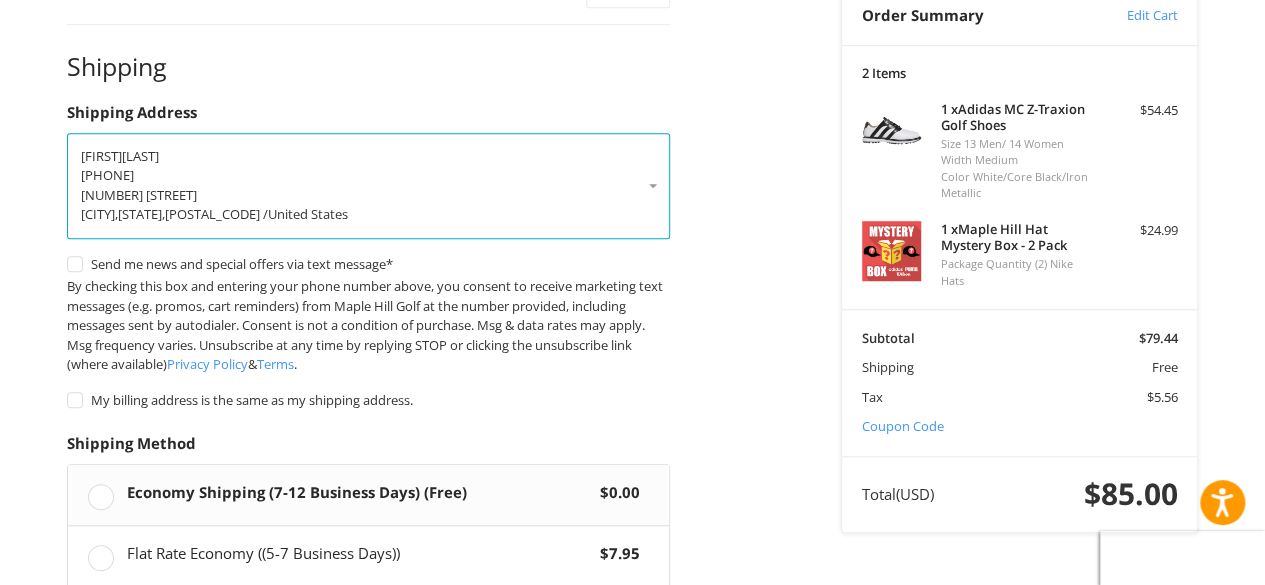 click on "Continue" at bounding box center (130, 695) 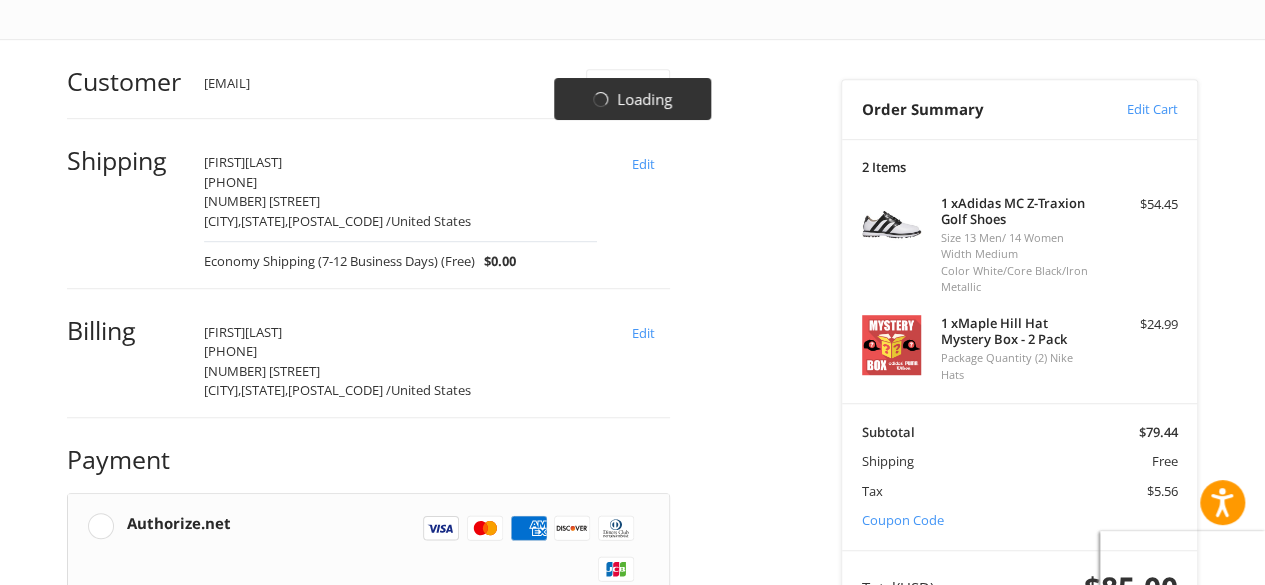 scroll, scrollTop: 538, scrollLeft: 0, axis: vertical 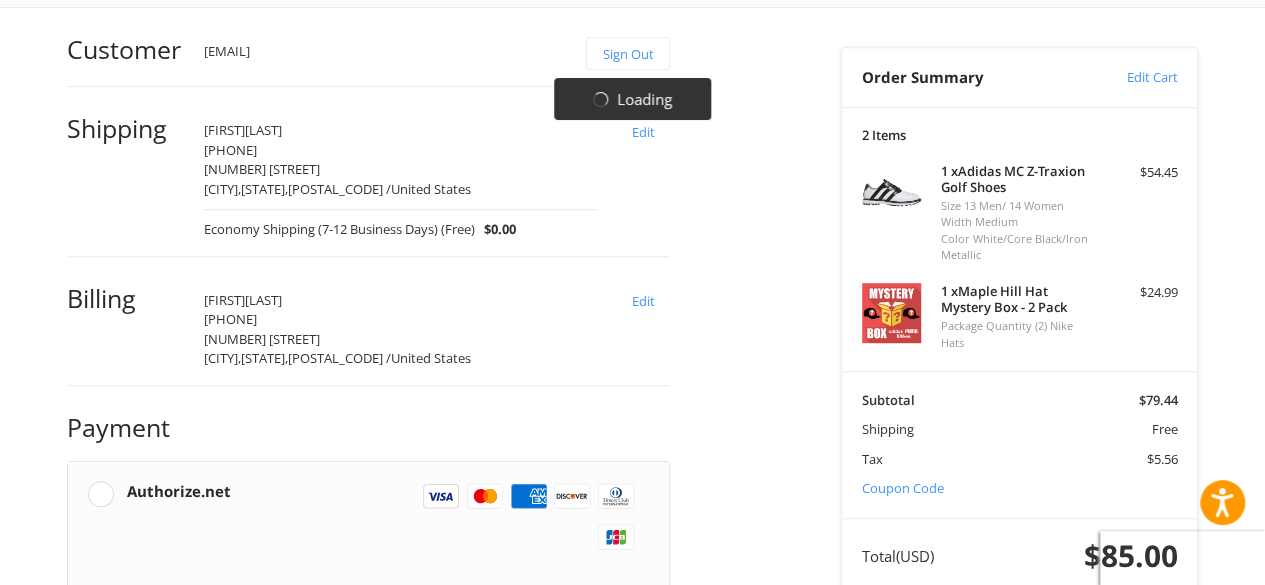 click at bounding box center [368, 701] 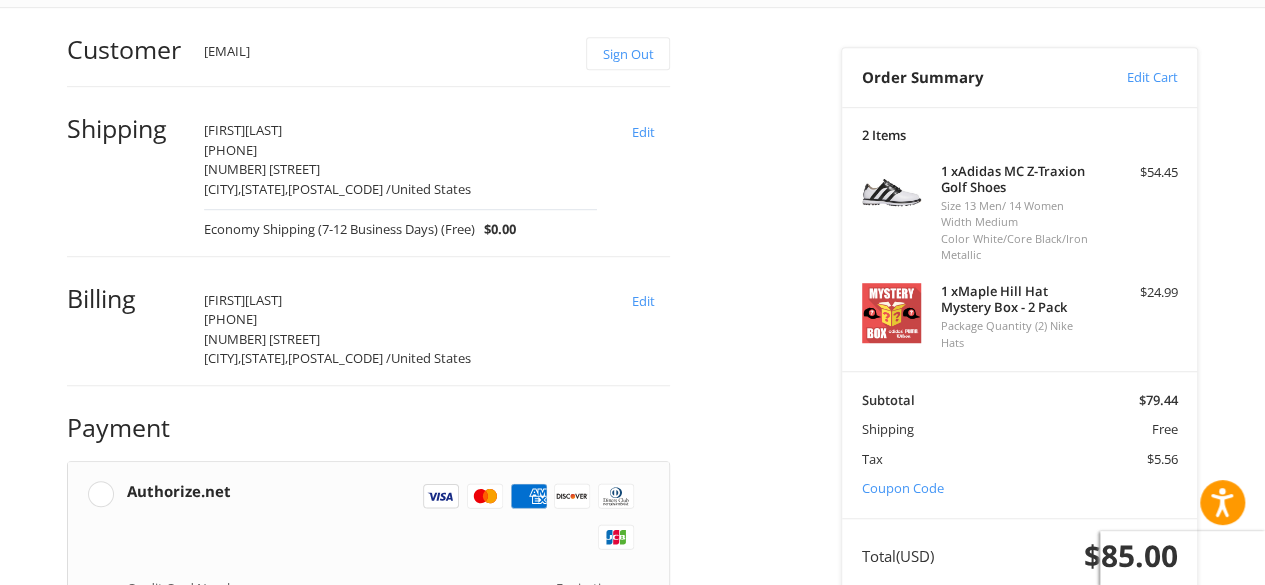 click at bounding box center [368, 788] 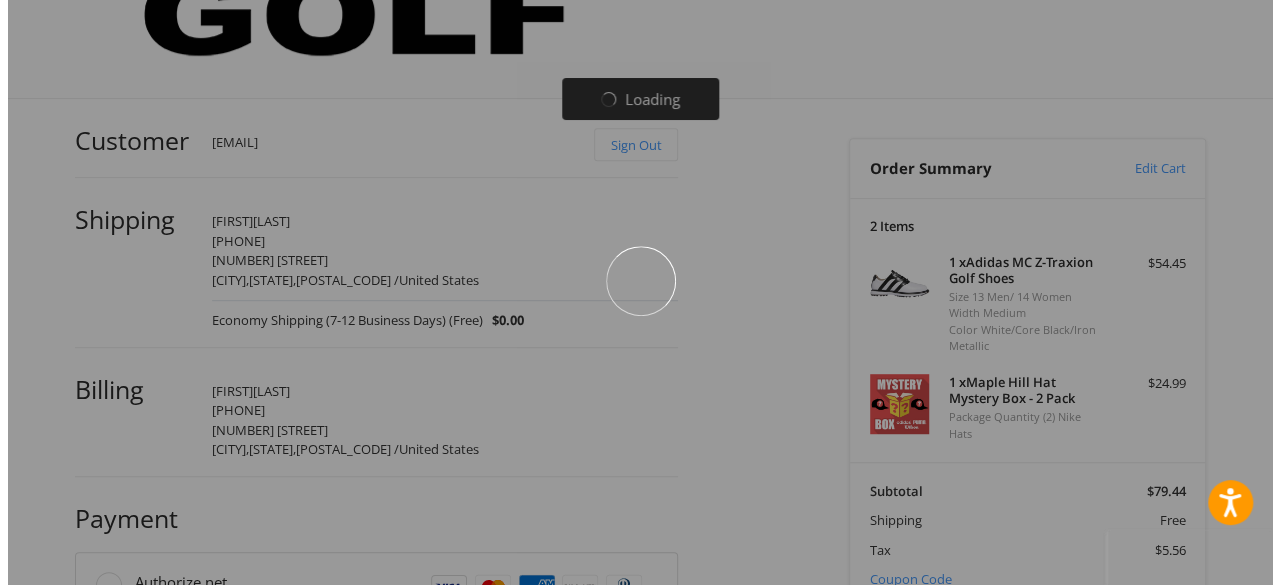 scroll, scrollTop: 0, scrollLeft: 0, axis: both 